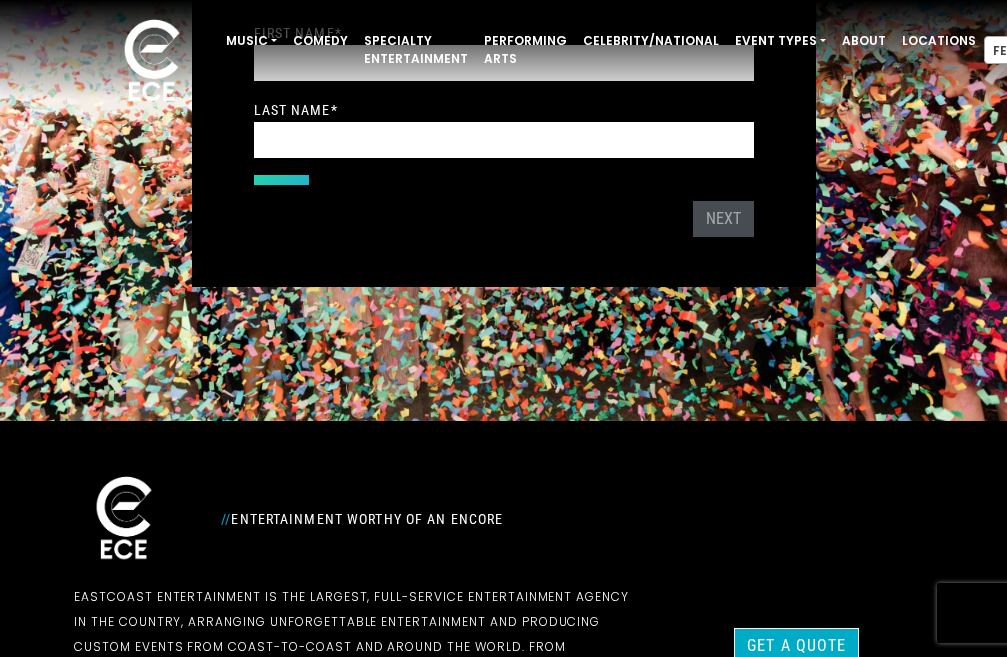 scroll, scrollTop: 200, scrollLeft: 0, axis: vertical 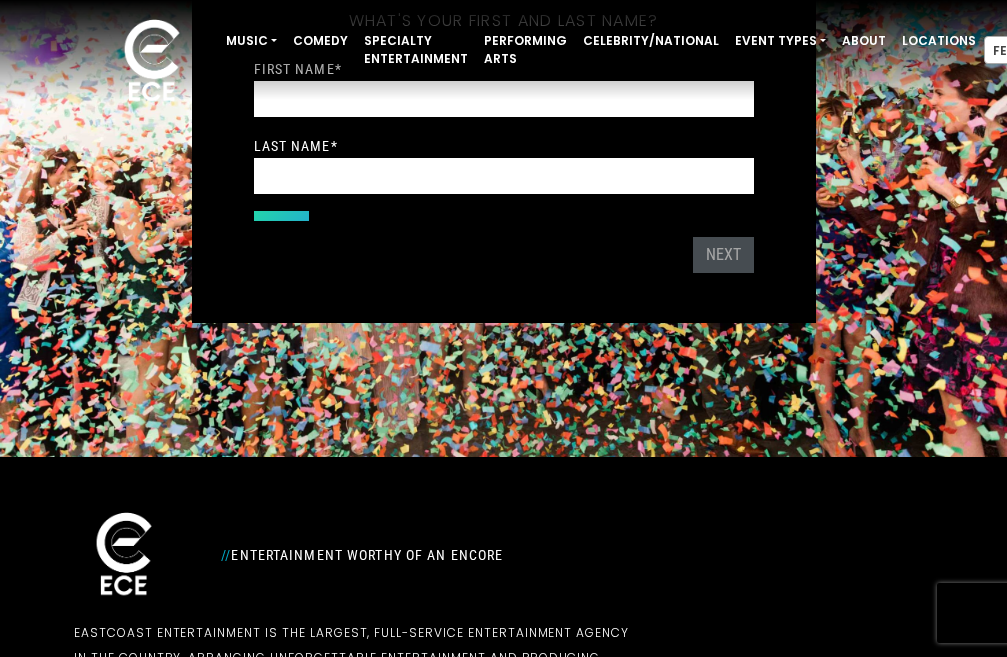 click on "Back
Next" at bounding box center (504, 255) 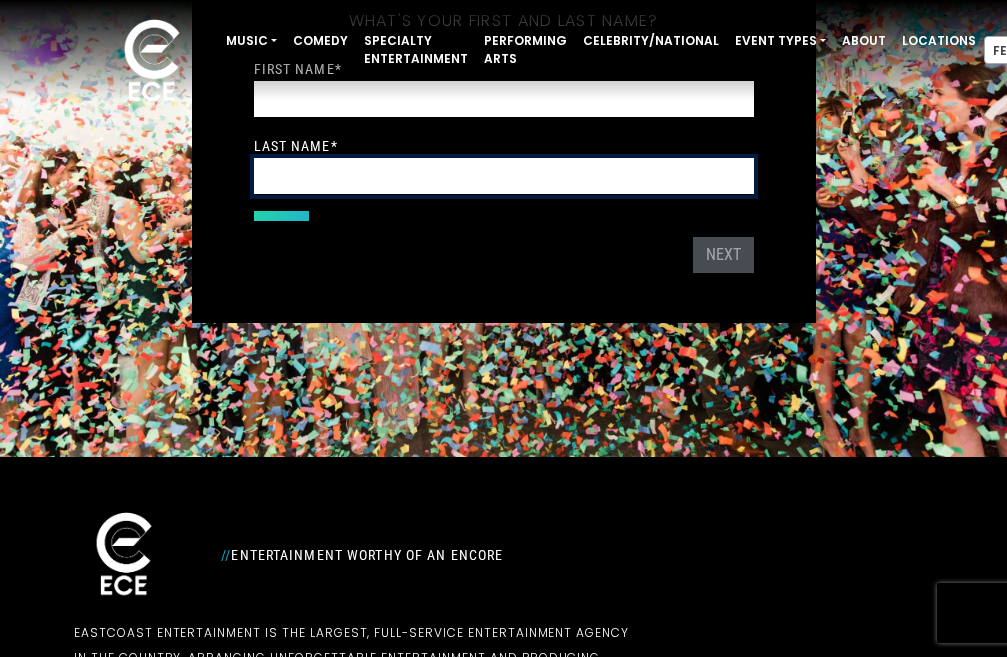 click on "Last Name *" at bounding box center (504, 176) 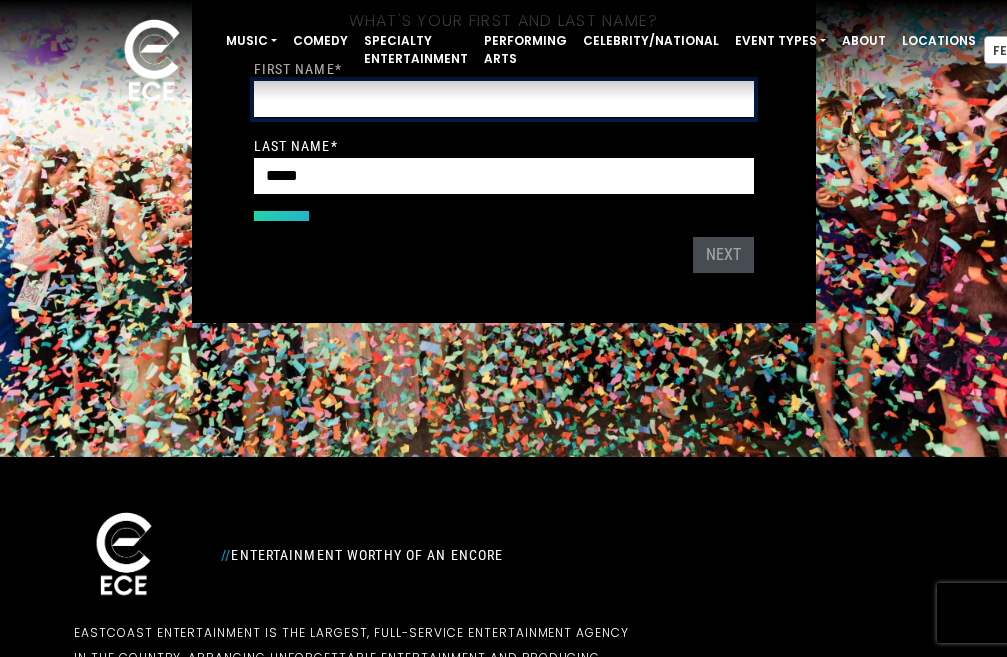 type on "******" 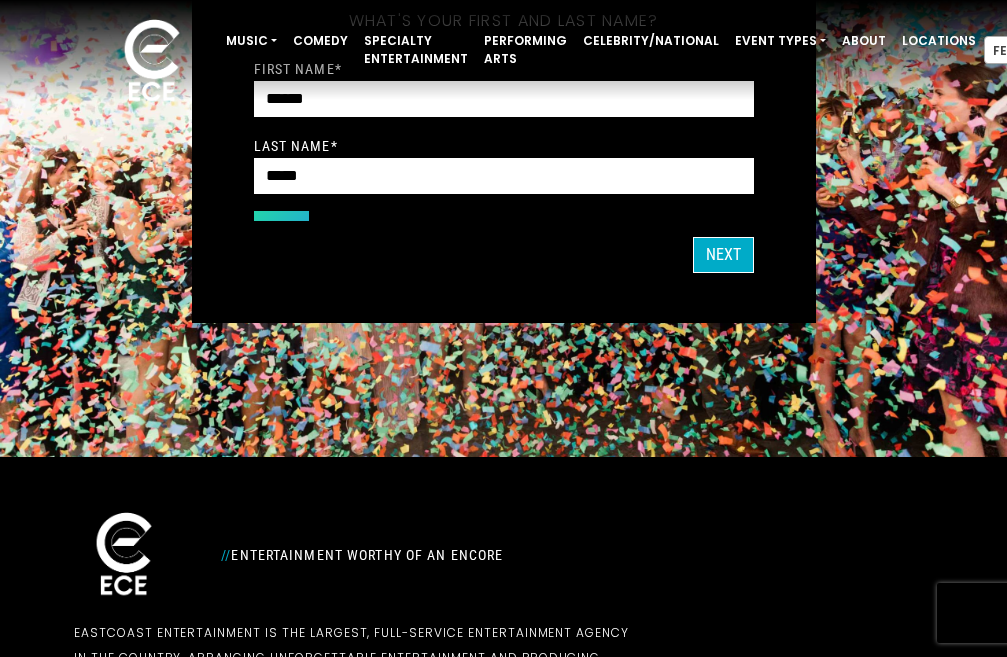 click on "What's your first and last name?
Thanks  [FIRST], ! What's your email and the best number to reach you at?
Great! Now tell us a little about your event.
What kind of event is it?
Let's get some names for the wedding:
Which artists so far have caught your eye?
*" at bounding box center [504, 129] 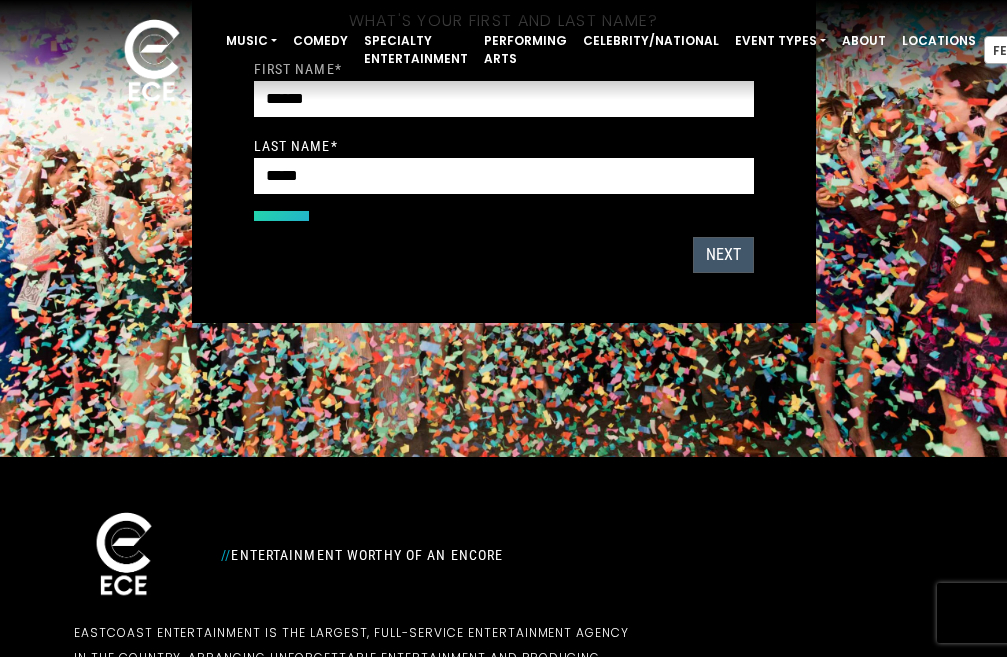 click on "Next" at bounding box center [723, 255] 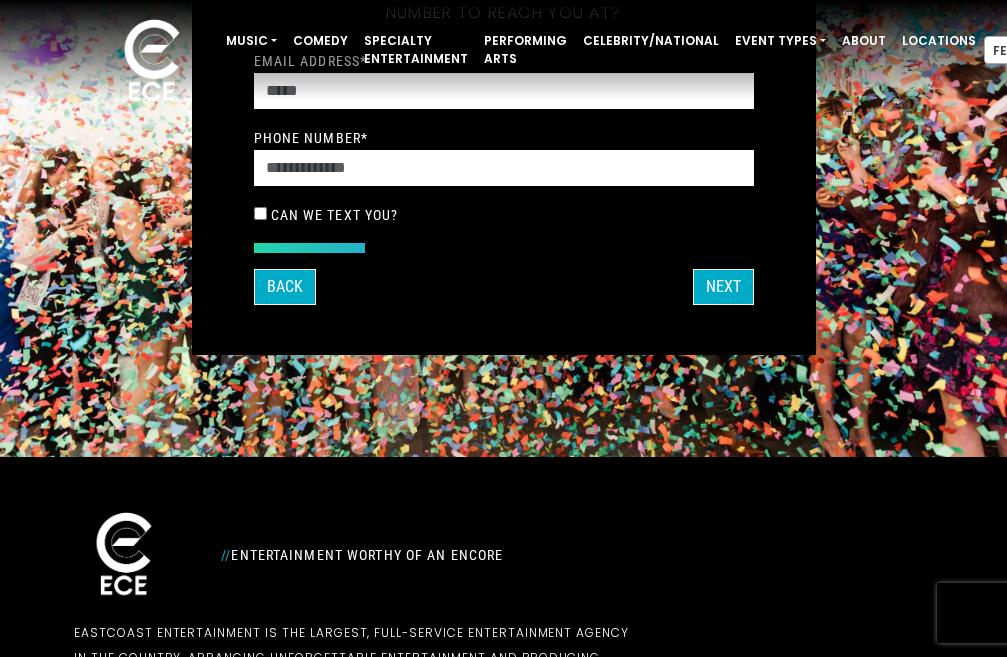 scroll, scrollTop: 168, scrollLeft: 0, axis: vertical 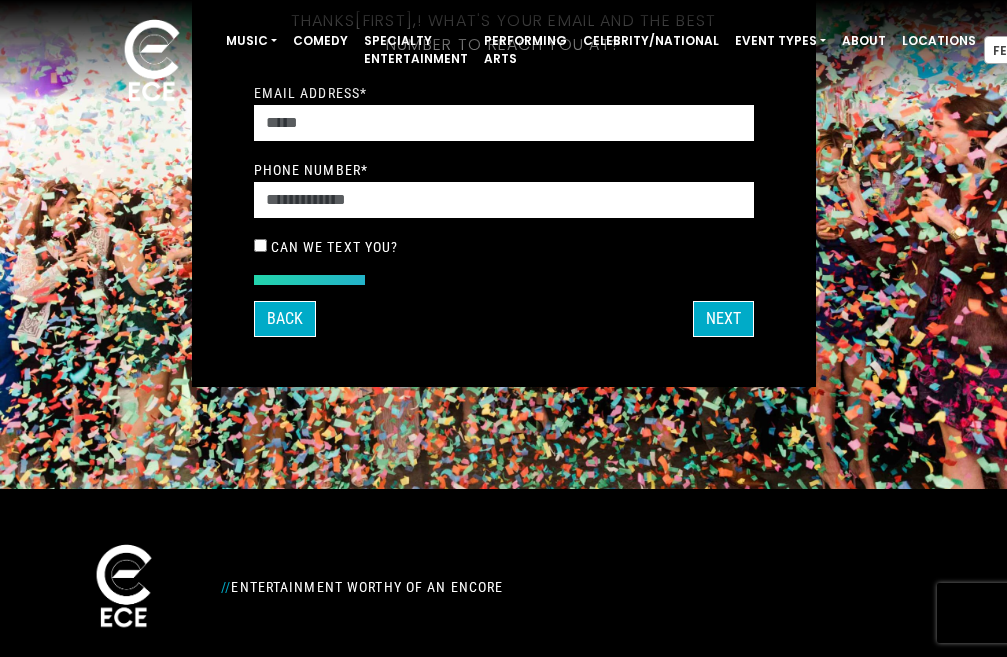 click on "Can we text you?" at bounding box center [335, 247] 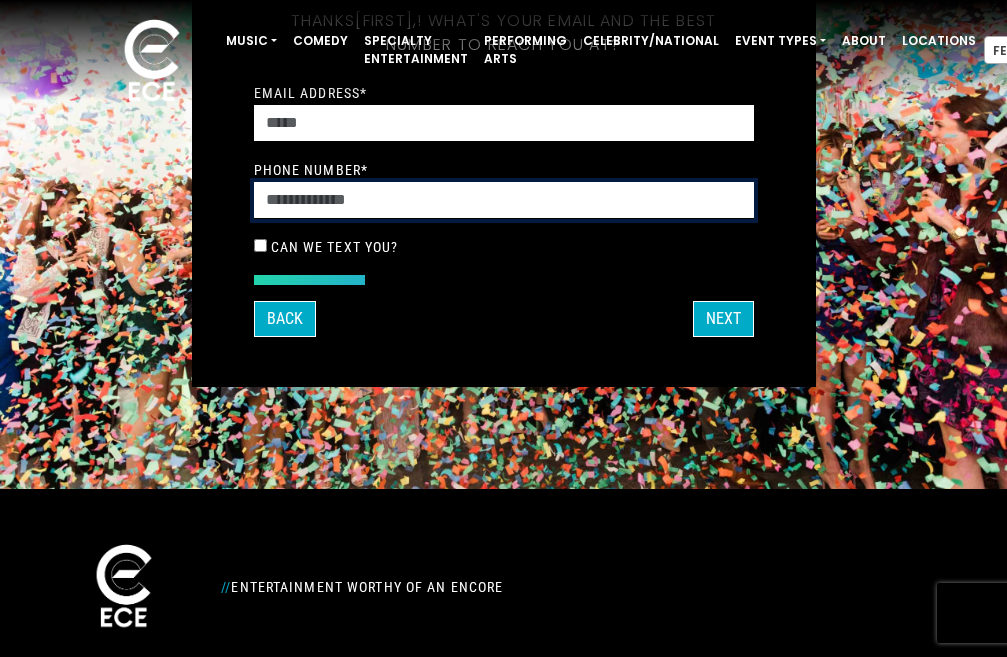 click on "Phone Number *" at bounding box center (504, 200) 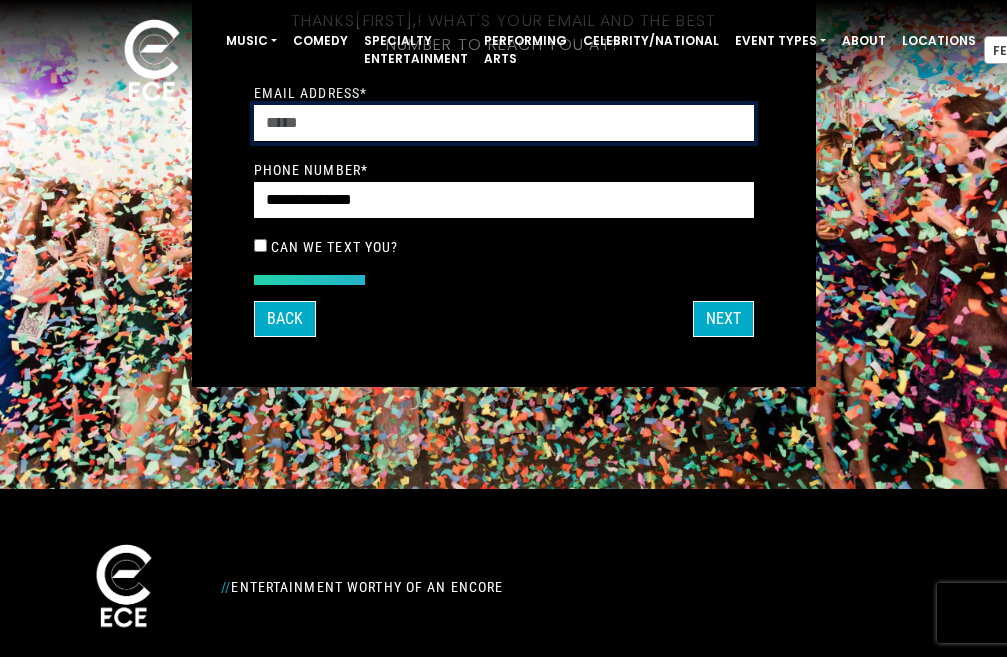 type on "**********" 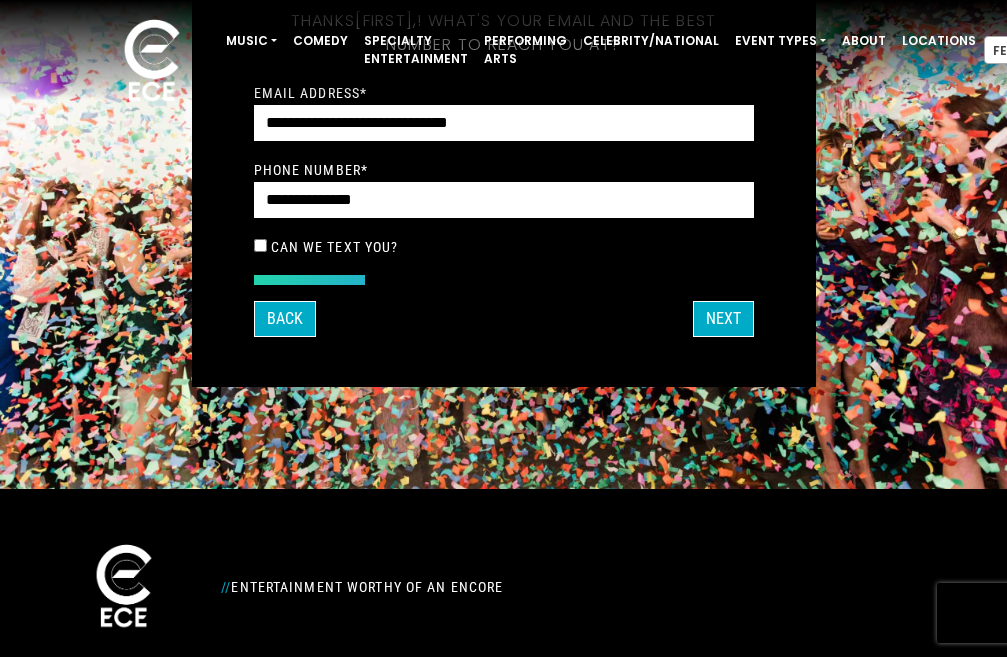 click on "Next" at bounding box center [723, 319] 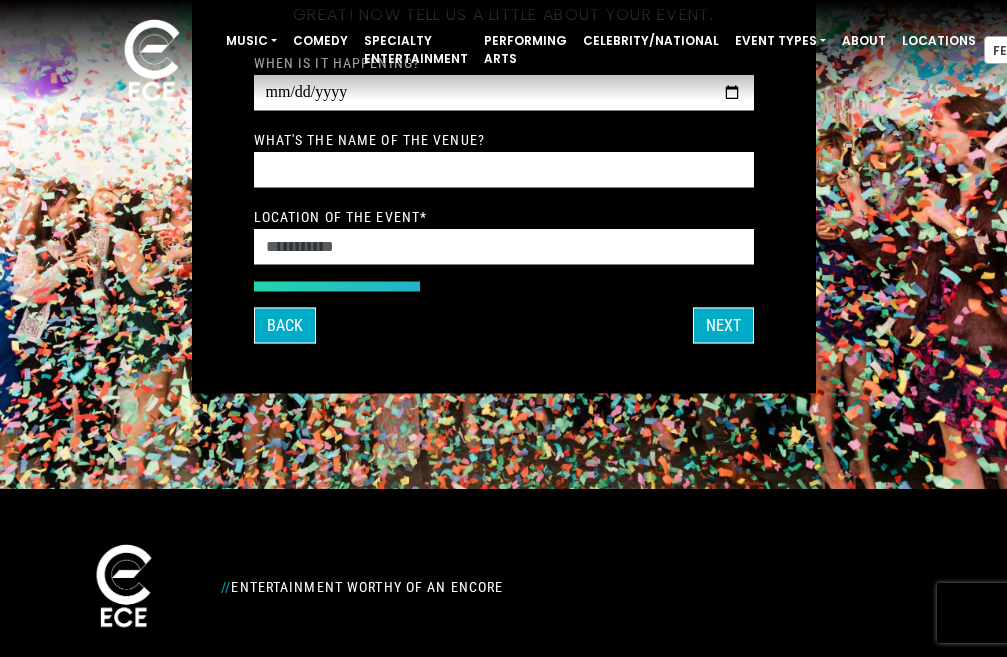 scroll, scrollTop: 161, scrollLeft: 0, axis: vertical 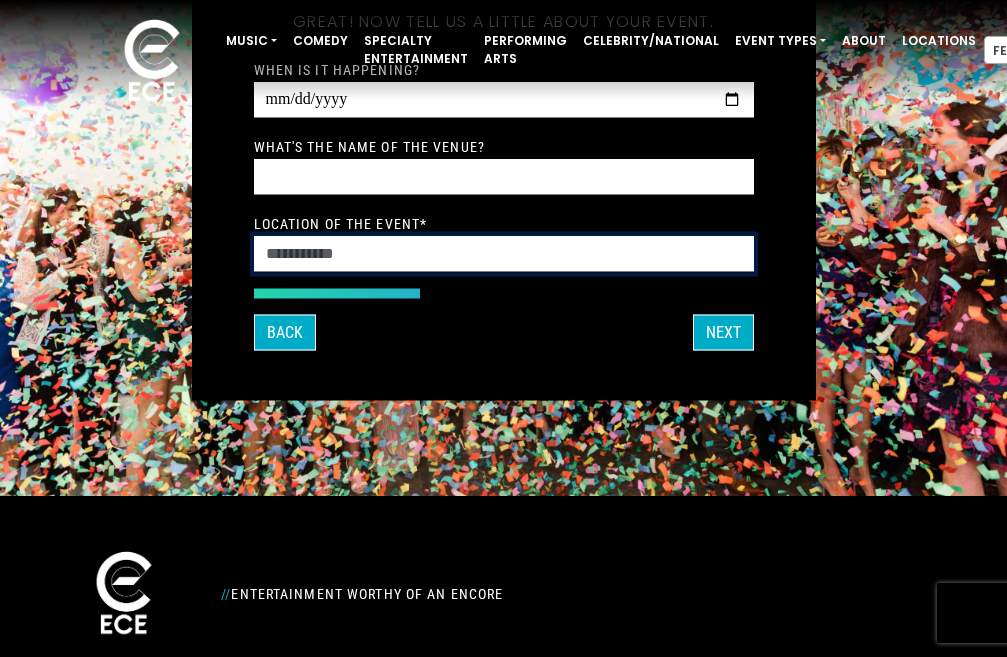 click on "Location of the event *" at bounding box center (504, 253) 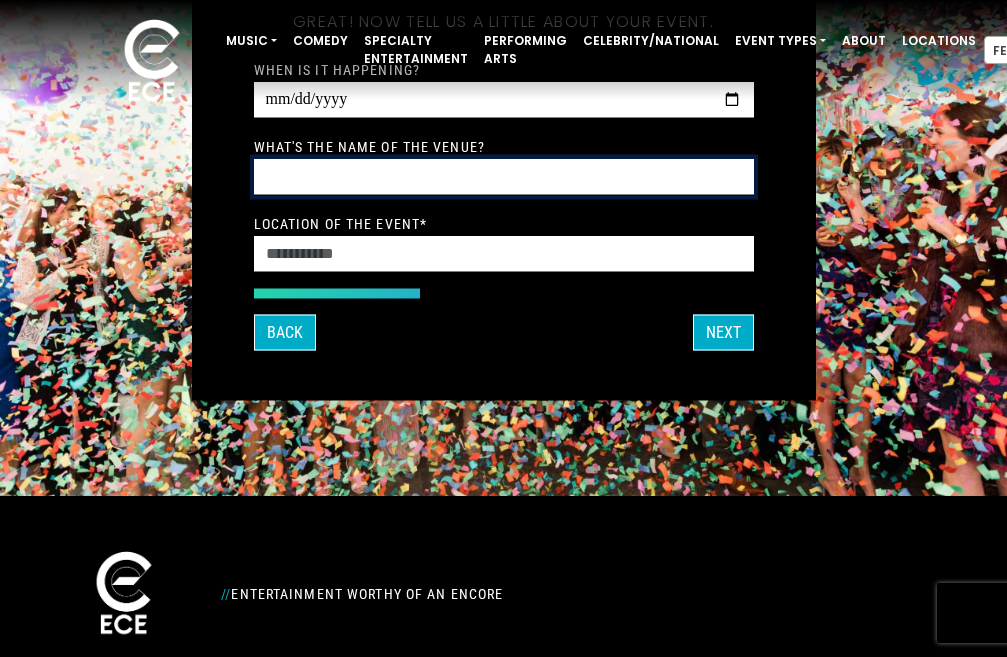 click on "What's the name of the venue?" at bounding box center [504, 176] 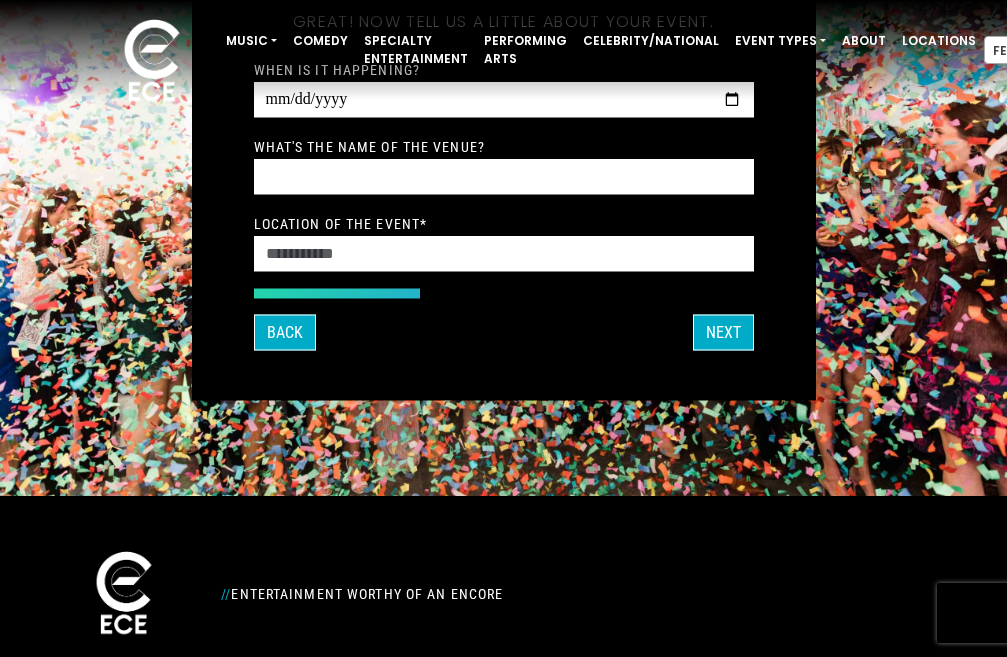click on "**********" at bounding box center [503, 50] 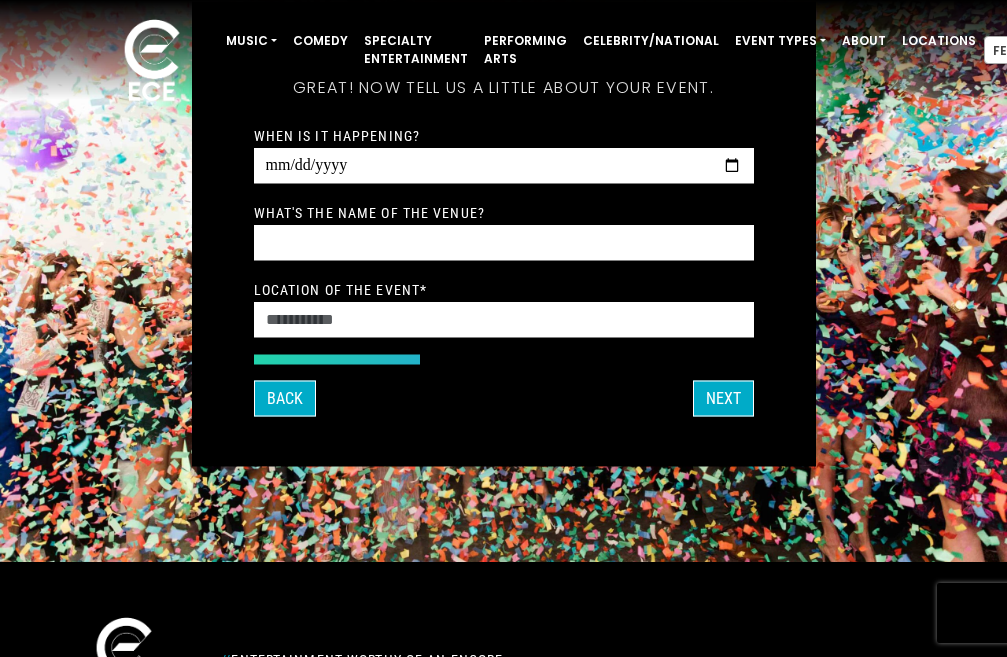 scroll, scrollTop: 0, scrollLeft: 0, axis: both 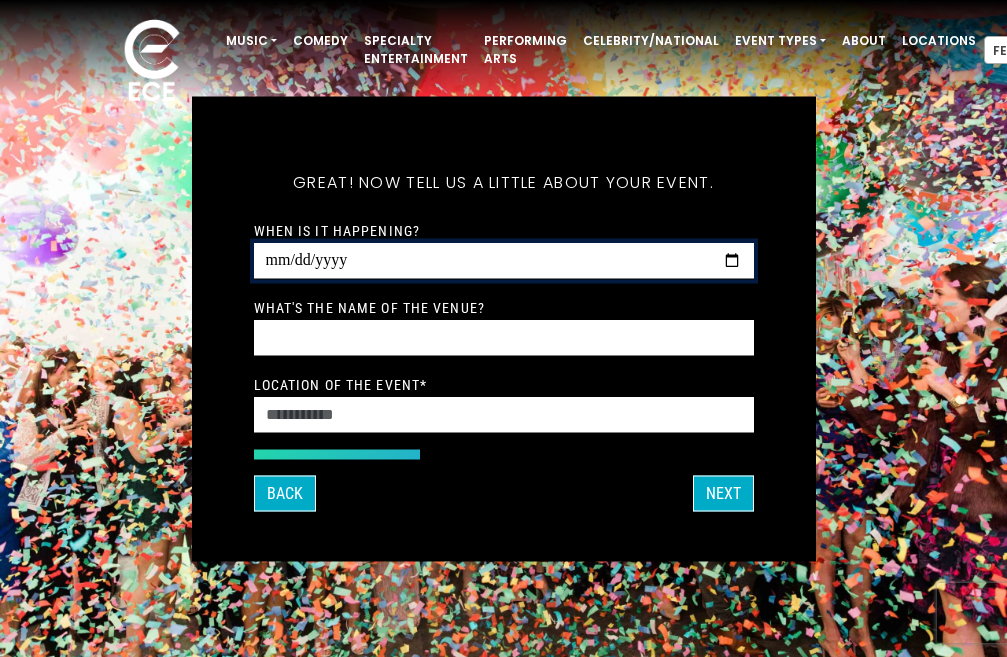 click on "When is it happening?" at bounding box center [504, 260] 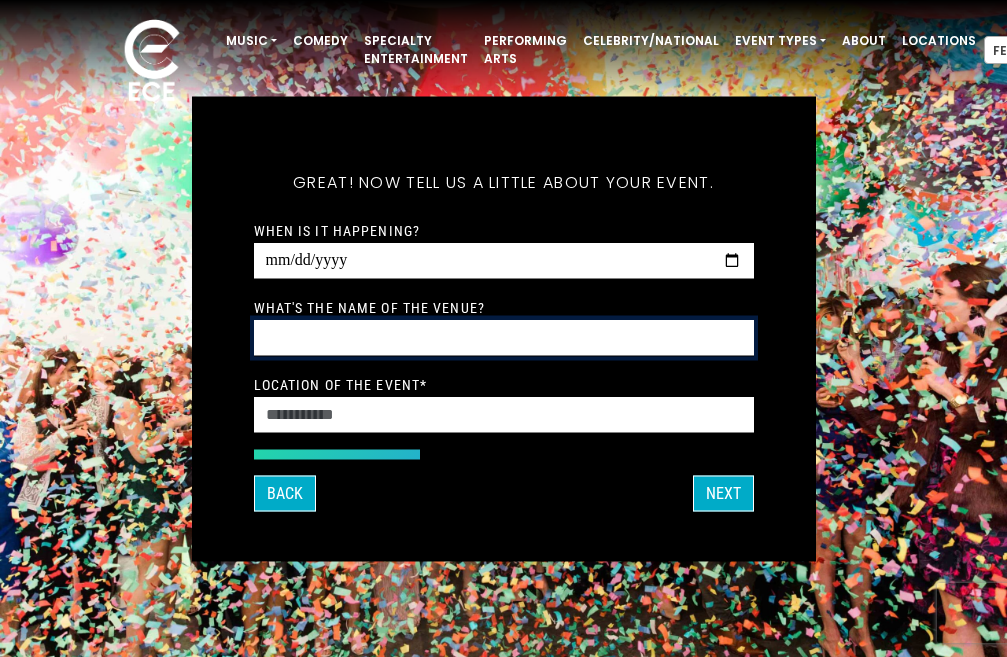 click on "What's the name of the venue?" at bounding box center [504, 337] 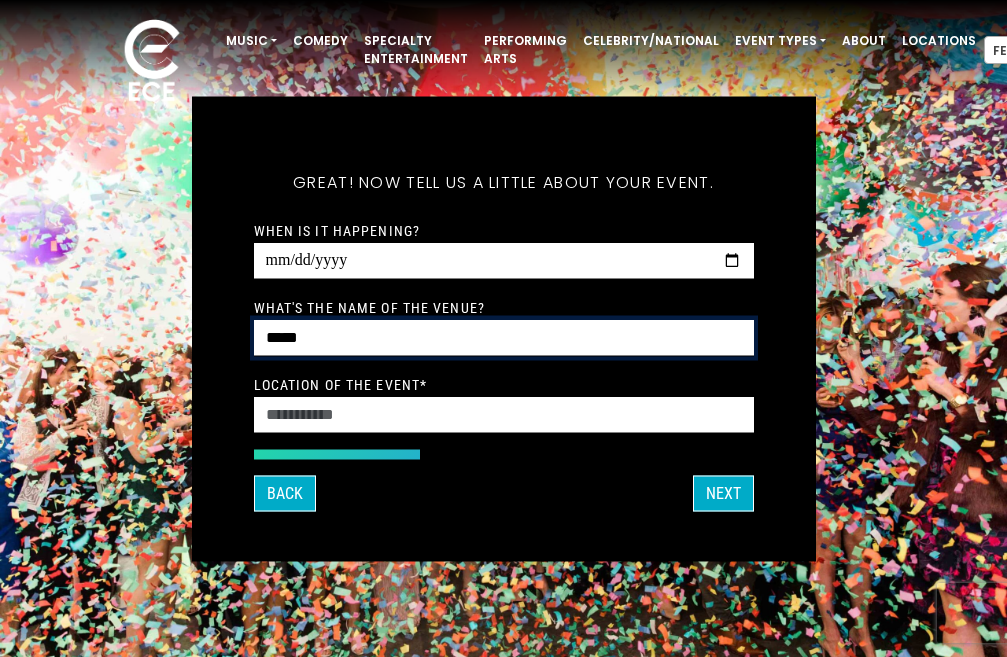 type on "*****" 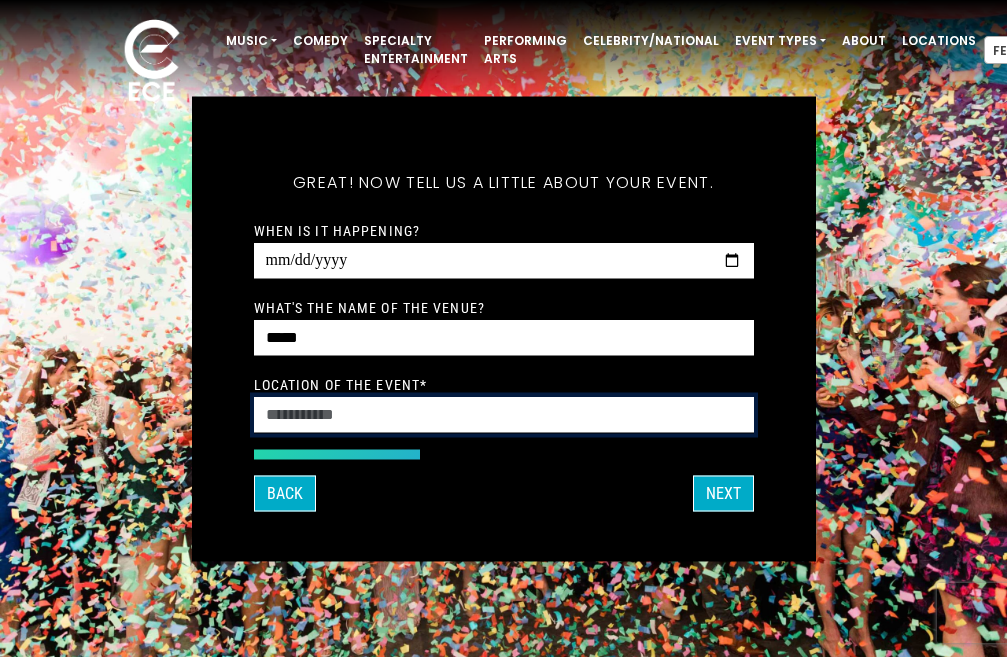 click on "Location of the event *" at bounding box center (504, 414) 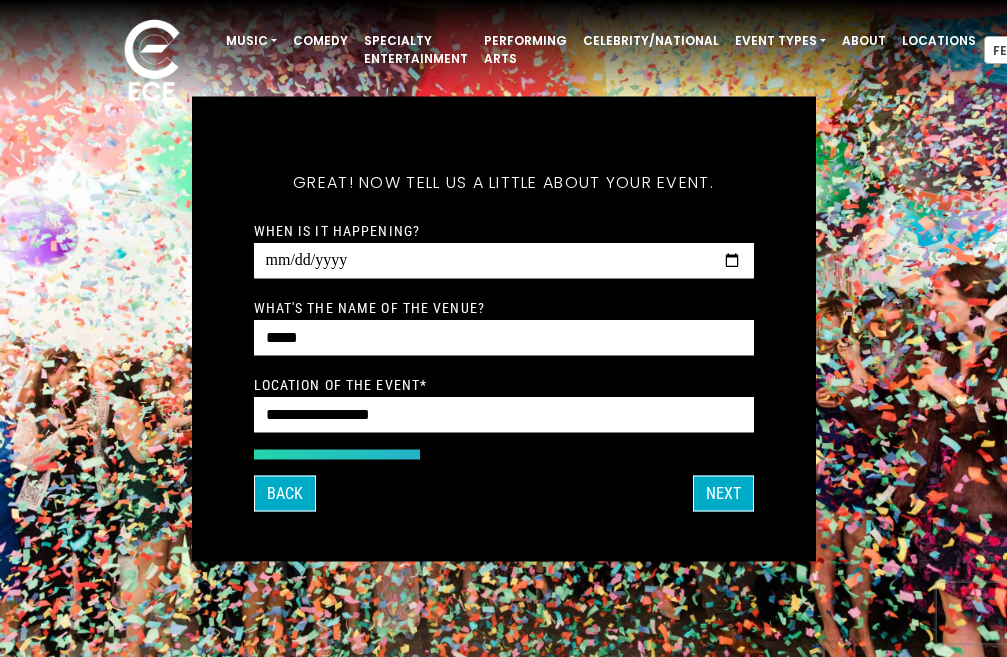 type on "*********" 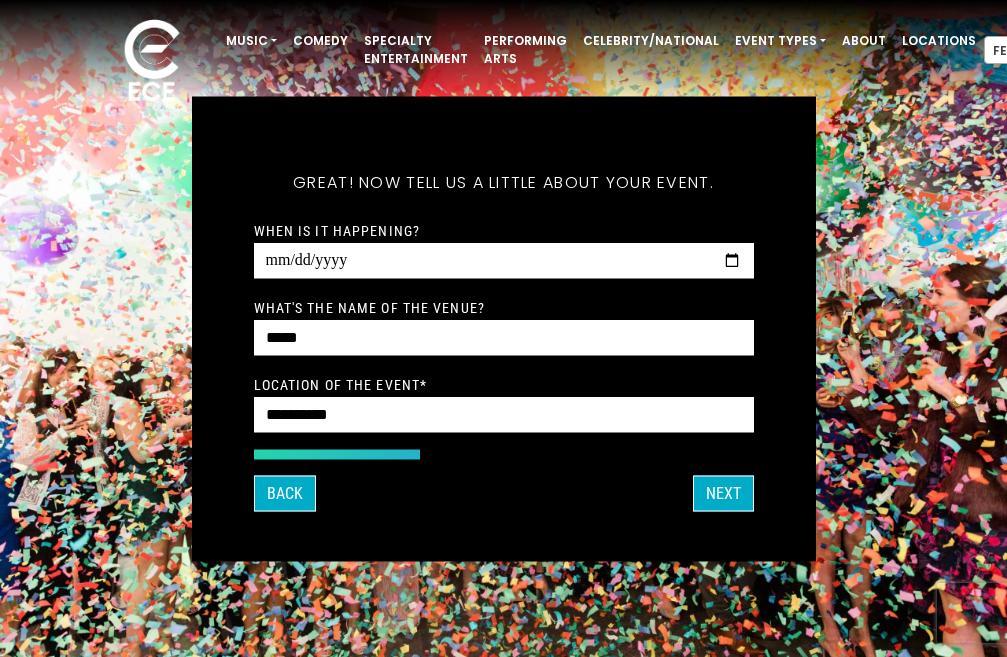 click on "Next" at bounding box center (723, 493) 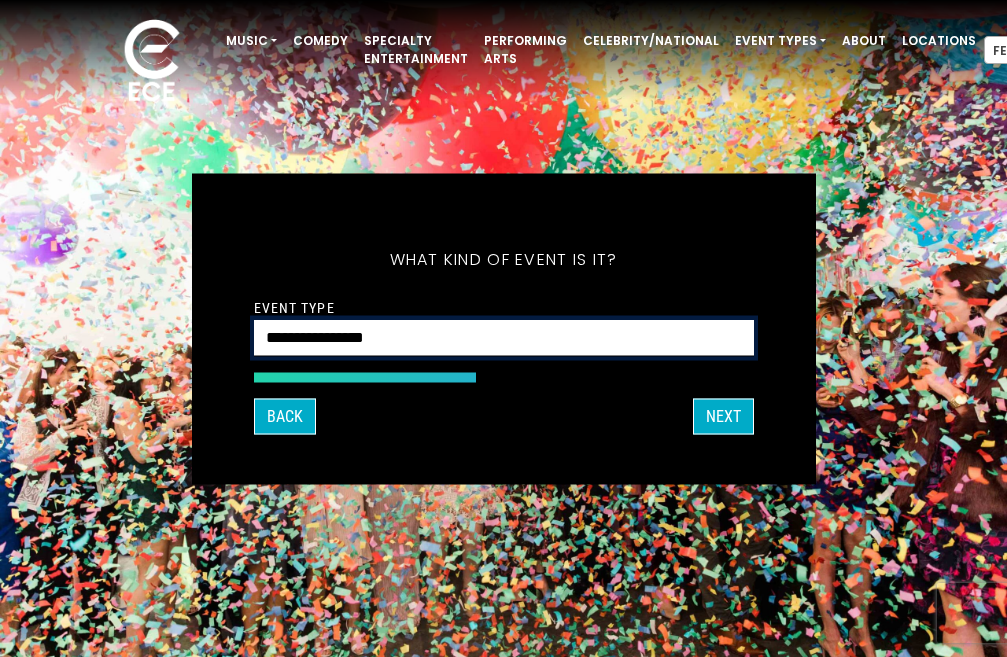 click on "**********" at bounding box center (504, 337) 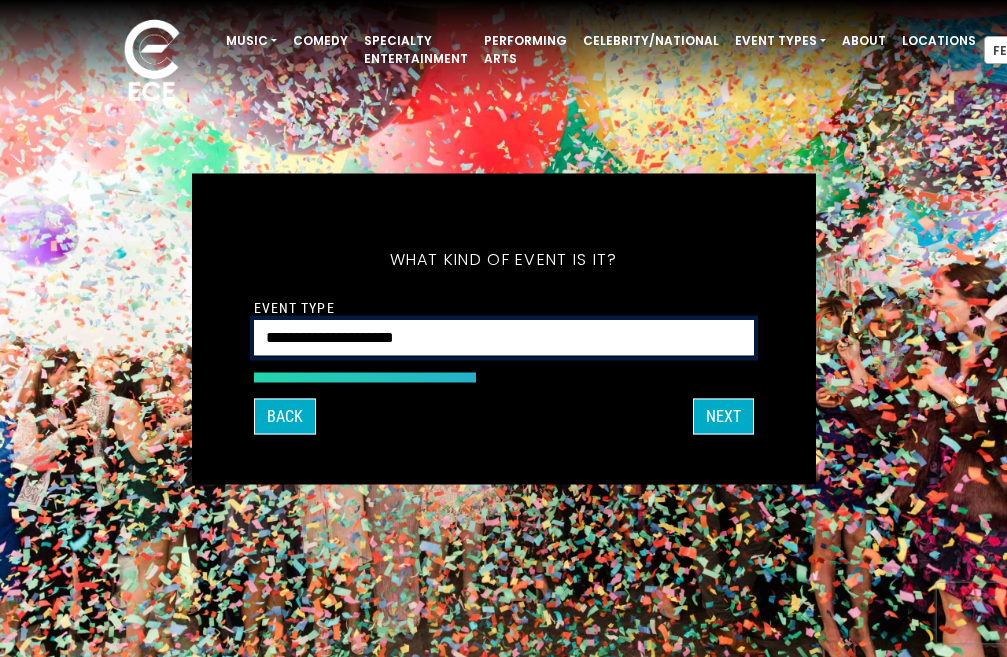 click on "**********" at bounding box center (504, 337) 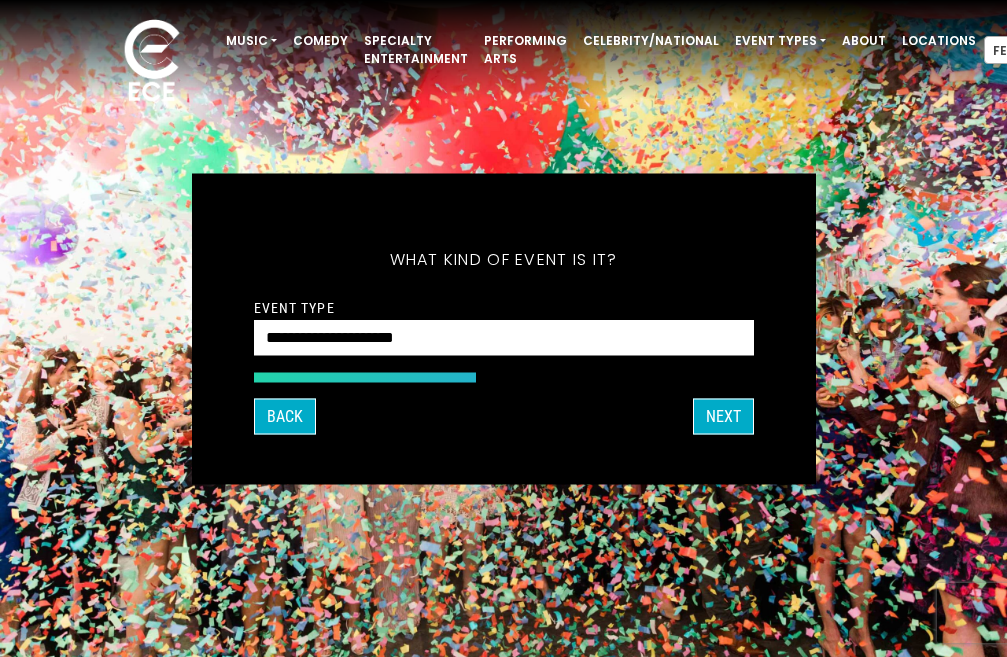 click on "Thanks [FIRST], ! What's your email and the best number to reach you at?
Great! Now tell us a little about your event.
What kind of event is it?
Let's get some names for the wedding:
* *" at bounding box center [504, 328] 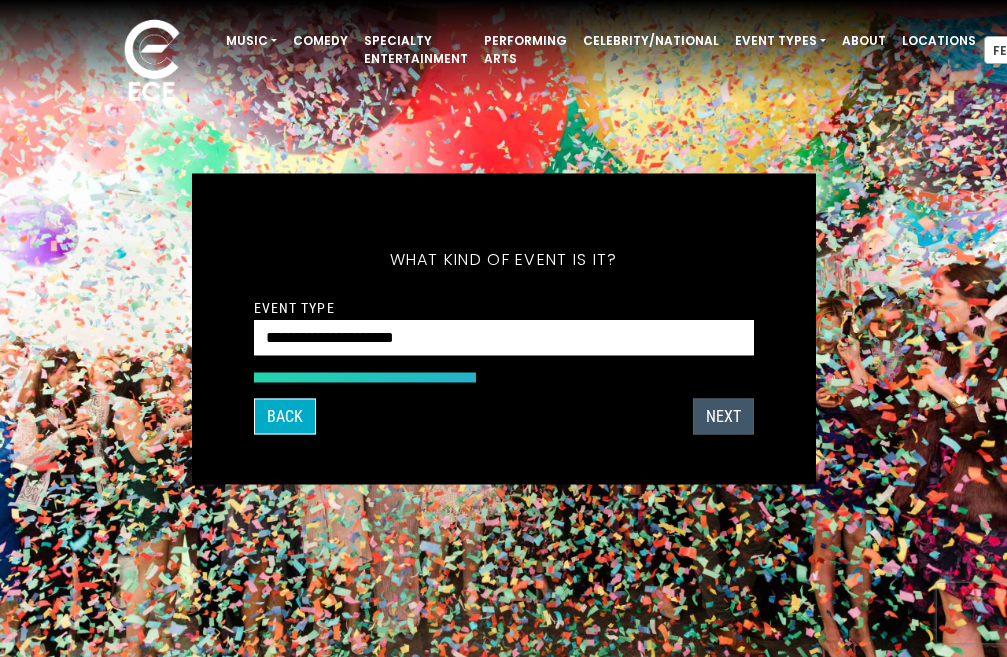 click on "Next" at bounding box center (723, 416) 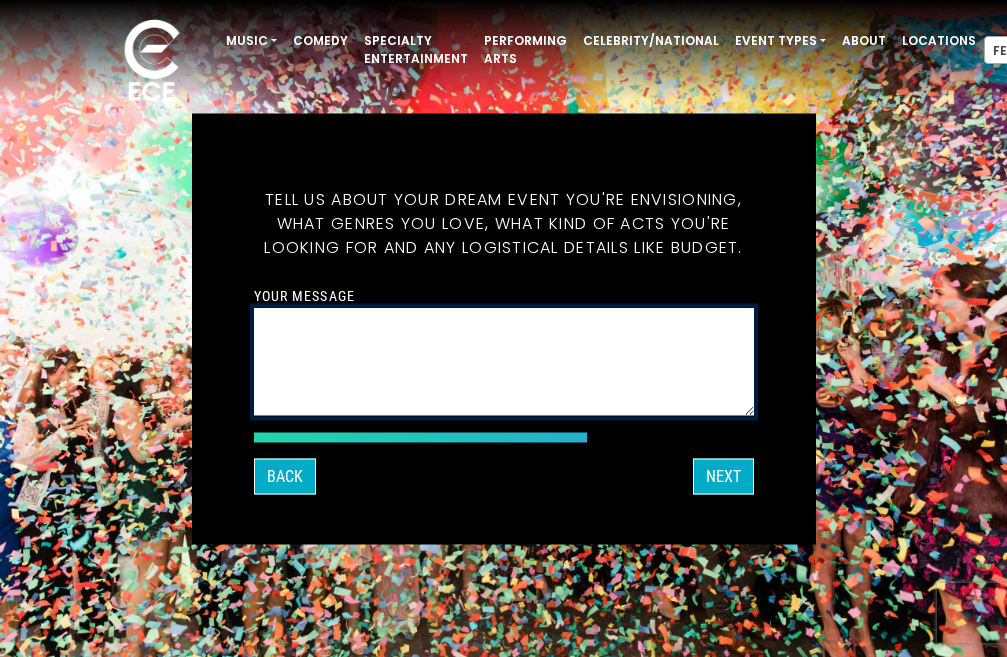 click on "Your message" at bounding box center (504, 361) 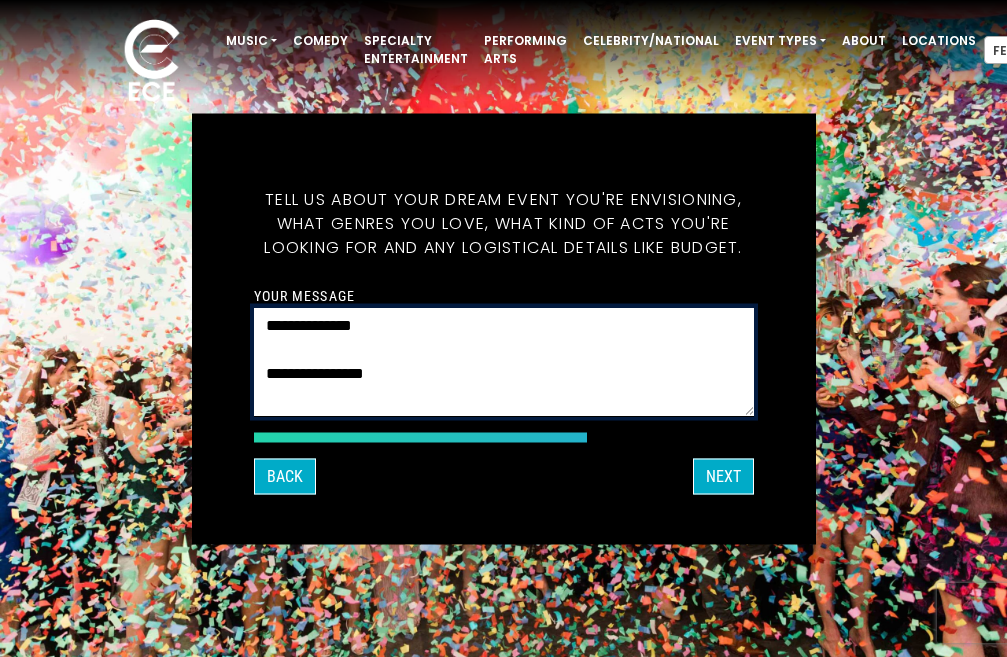 scroll, scrollTop: 401, scrollLeft: 0, axis: vertical 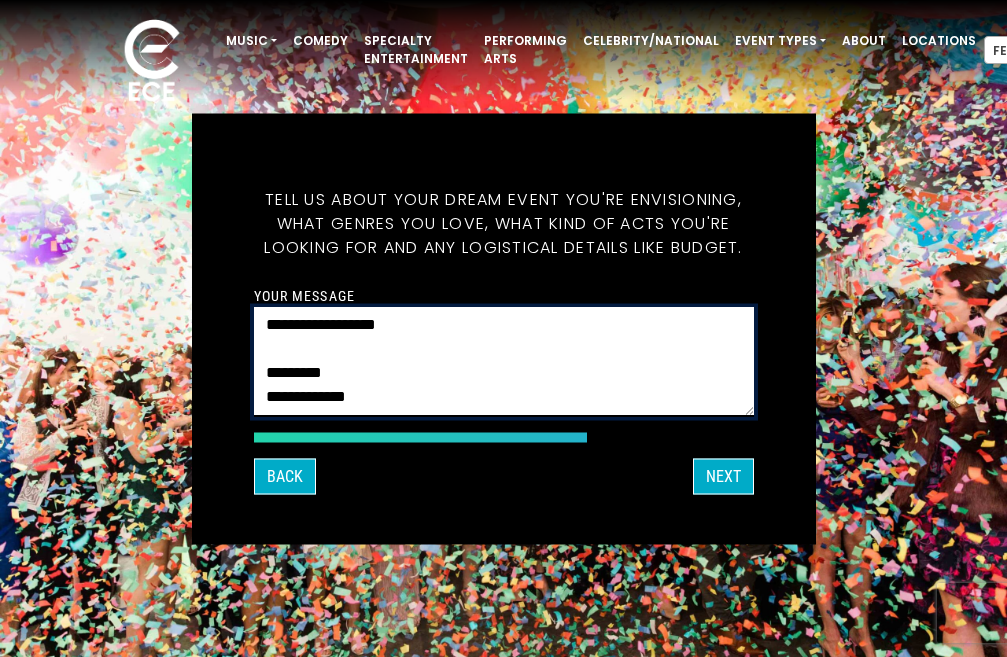 type on "**********" 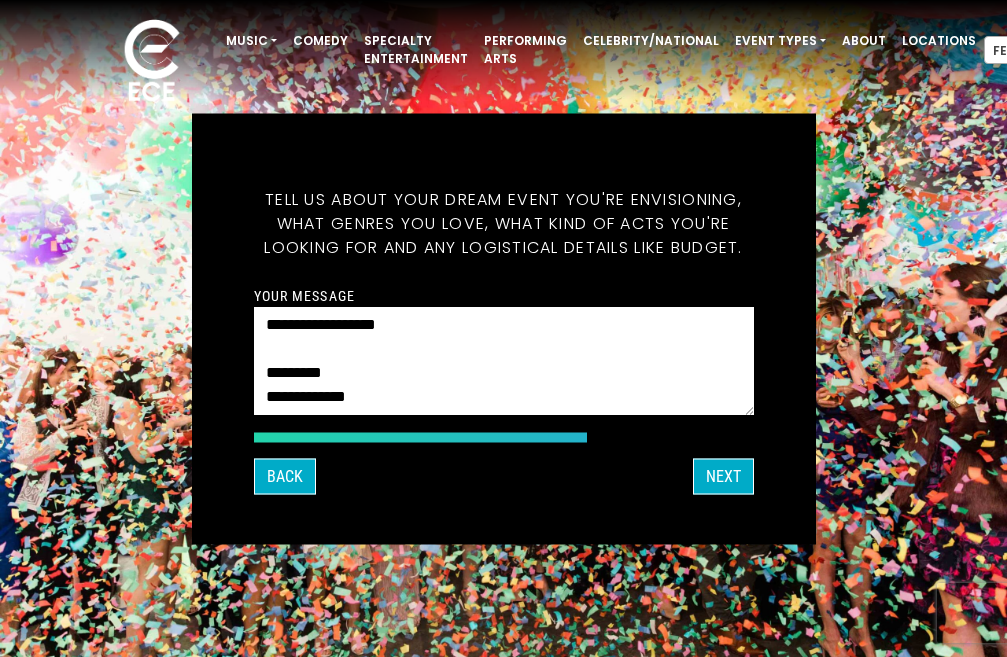 click on "Thanks [FIRST], ! What's your email and the best number to reach you at?
Great! Now tell us a little about your event.
What kind of event is it?
Let's get some names for the wedding:
* *" at bounding box center [504, 328] 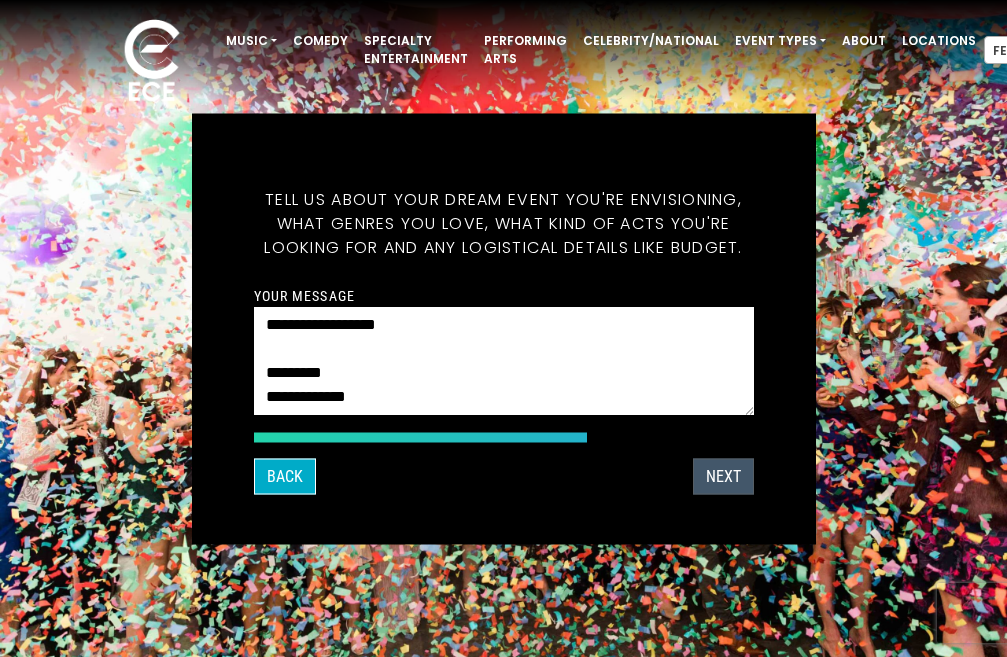 click on "Next" at bounding box center [723, 476] 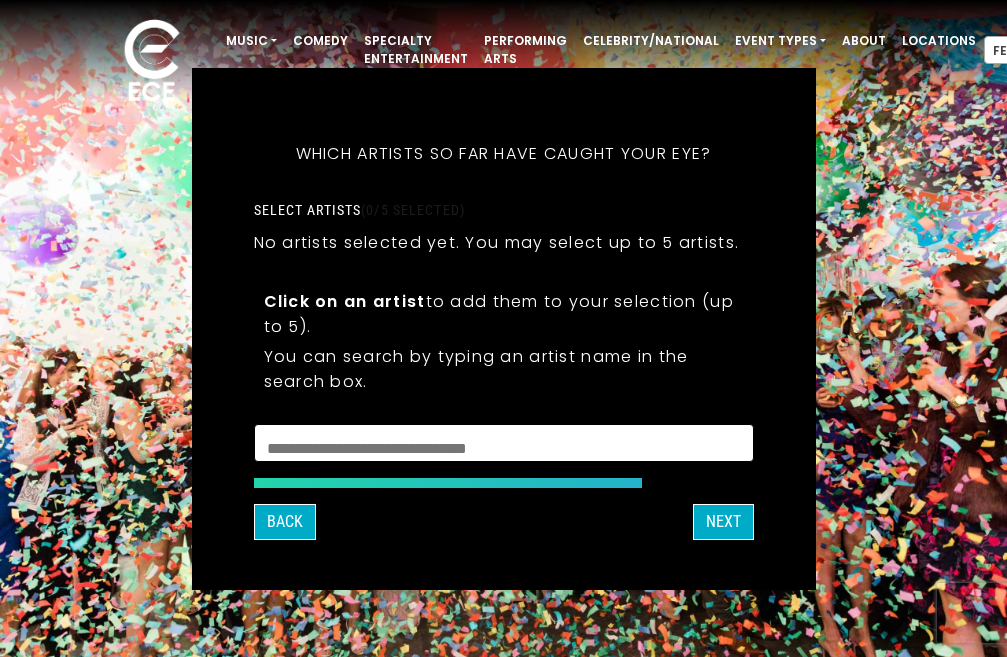 scroll, scrollTop: 3, scrollLeft: 0, axis: vertical 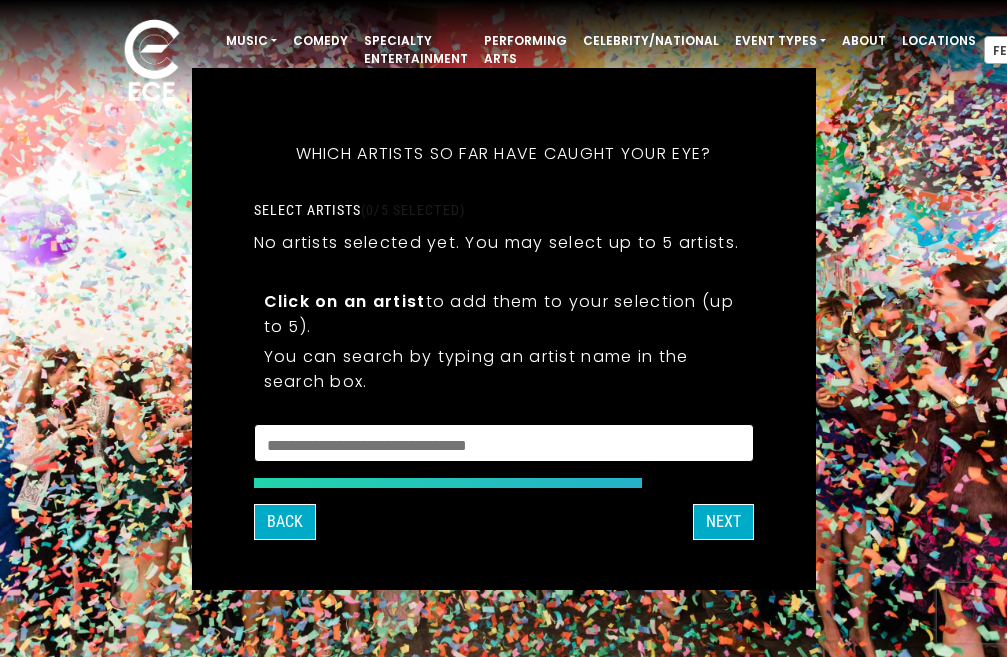 drag, startPoint x: 316, startPoint y: 435, endPoint x: 318, endPoint y: 448, distance: 13.152946 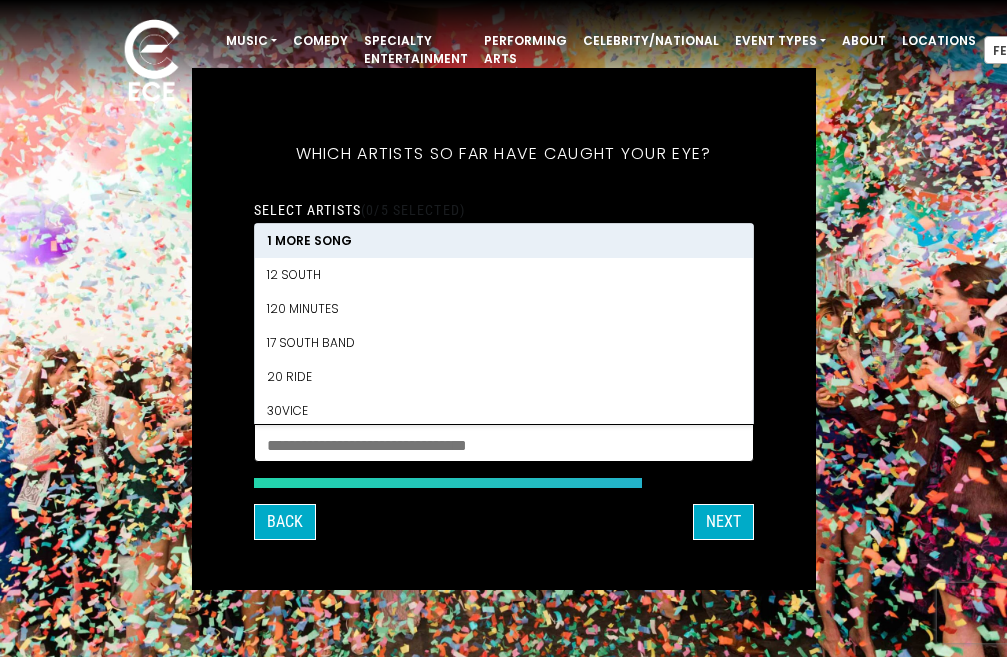 click at bounding box center [504, 443] 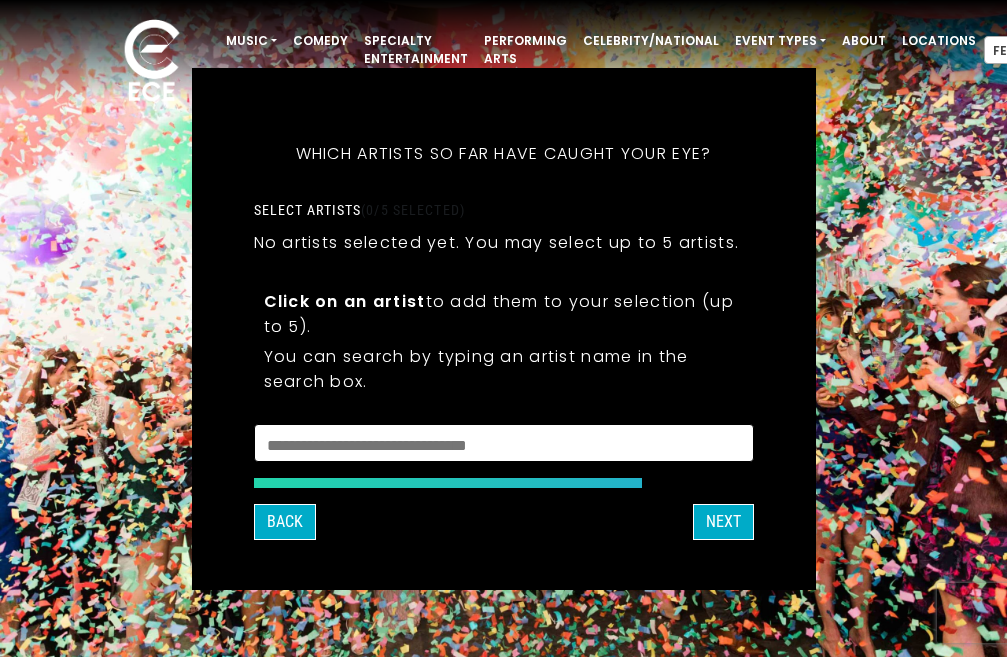 click at bounding box center (504, 446) 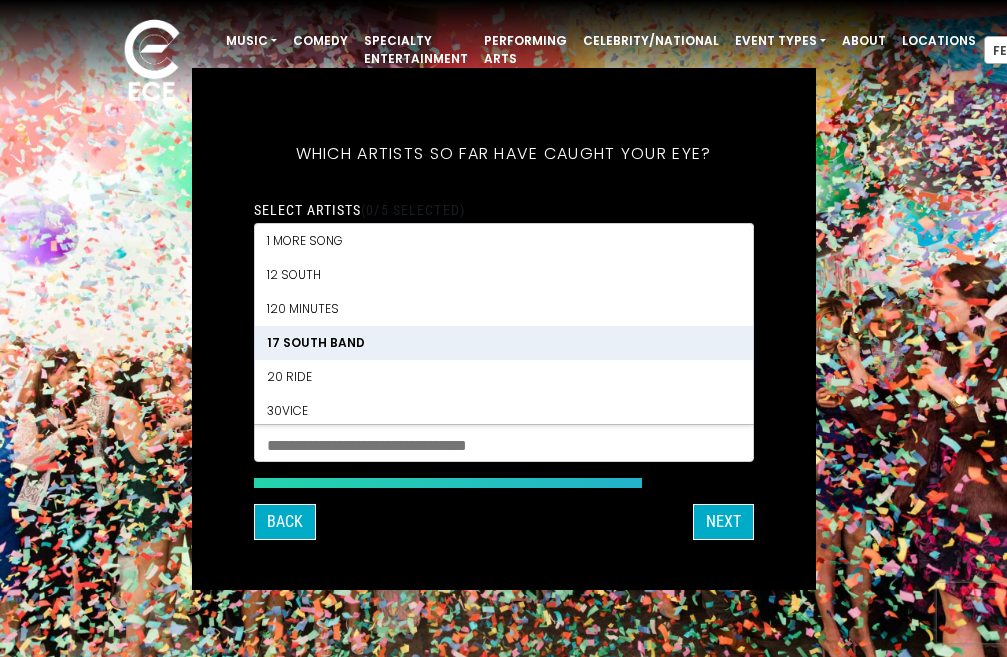 click on "17 South Band" at bounding box center [504, 343] 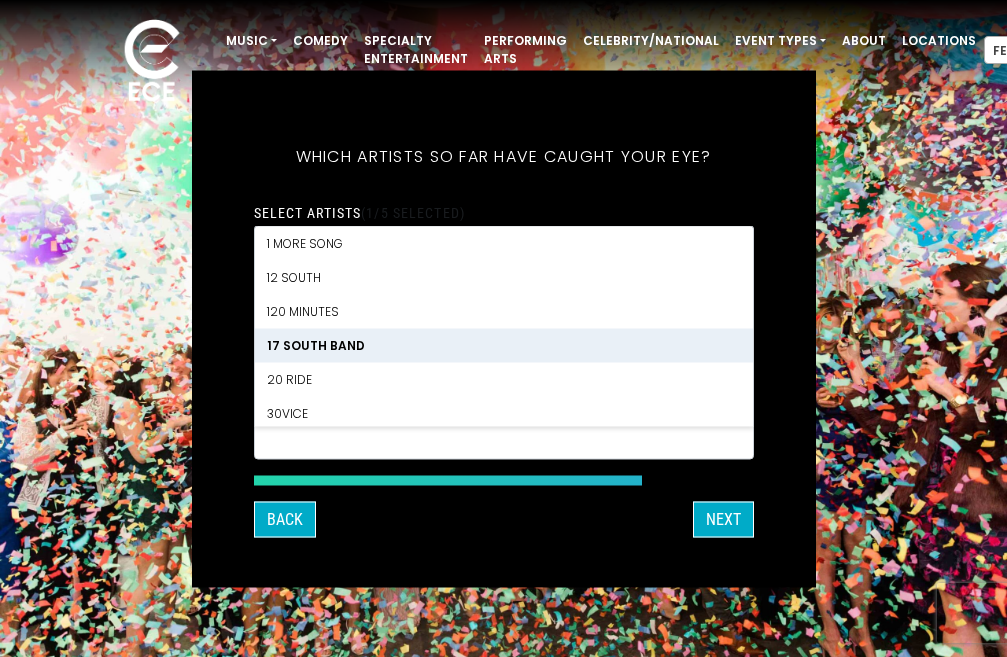 scroll, scrollTop: 97, scrollLeft: 0, axis: vertical 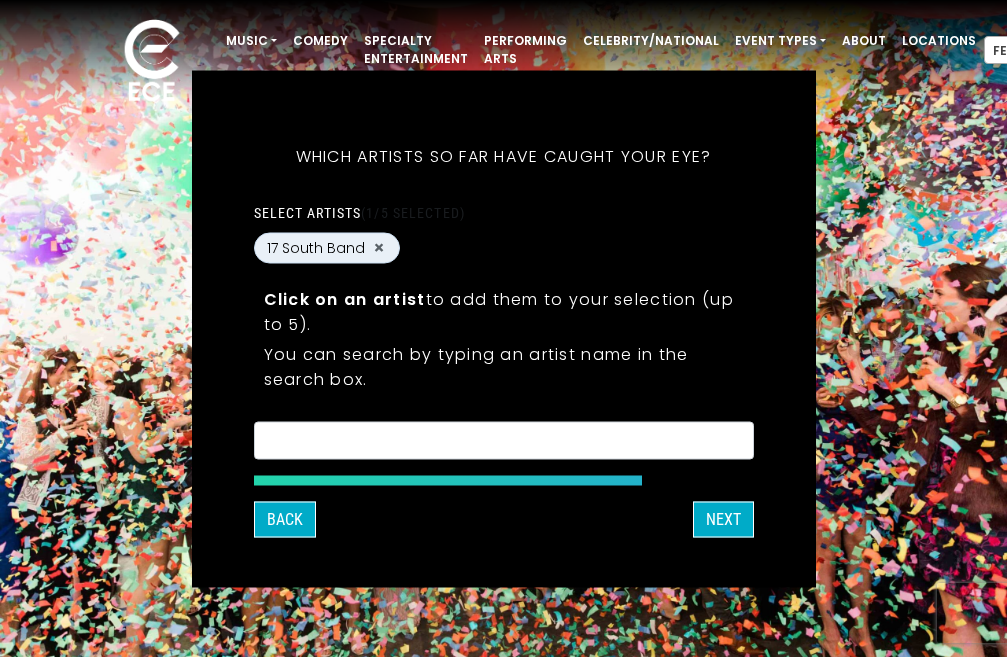 click on "Next" at bounding box center (723, 519) 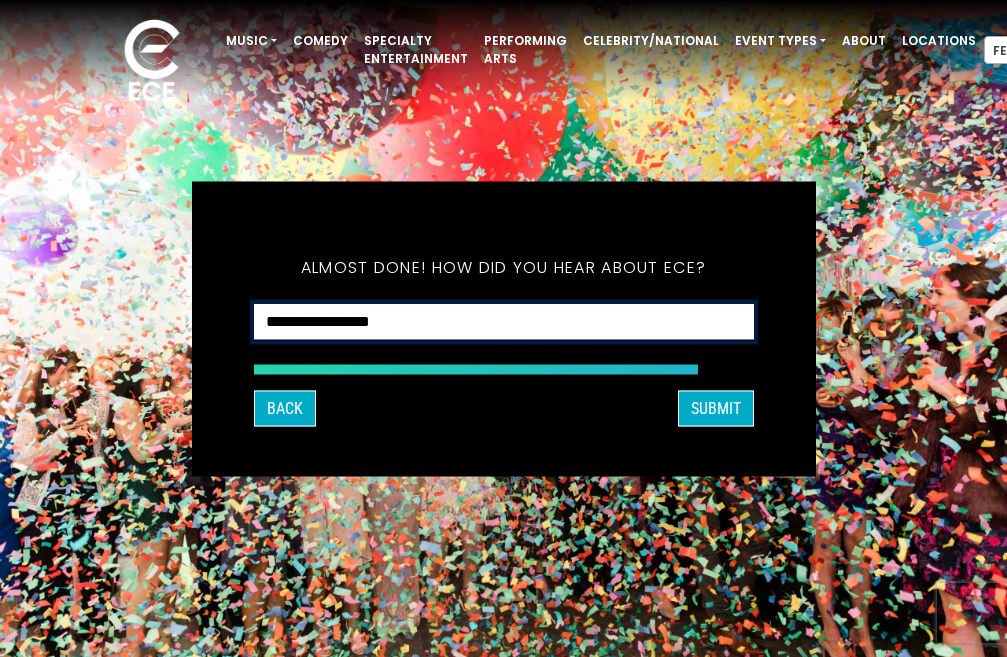 click on "**********" at bounding box center (504, 321) 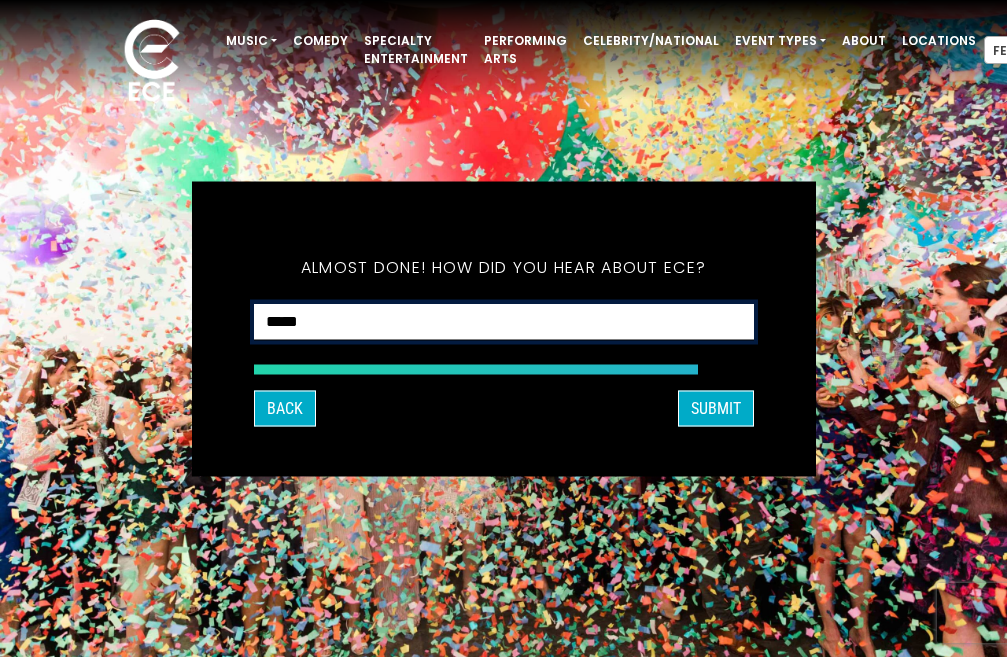 click on "**********" at bounding box center [504, 321] 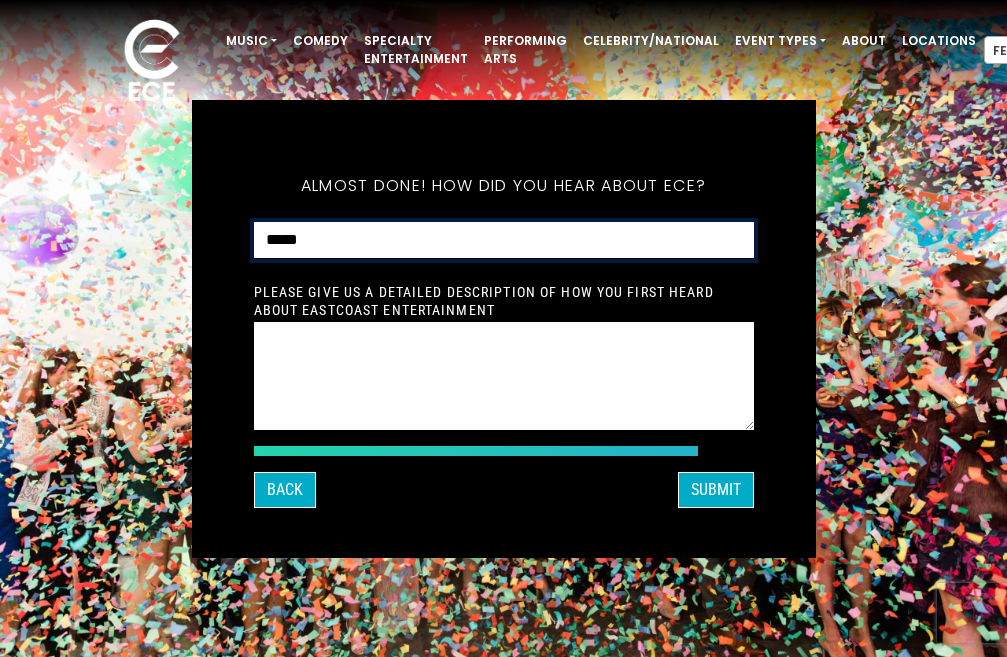 click on "**********" at bounding box center [504, 240] 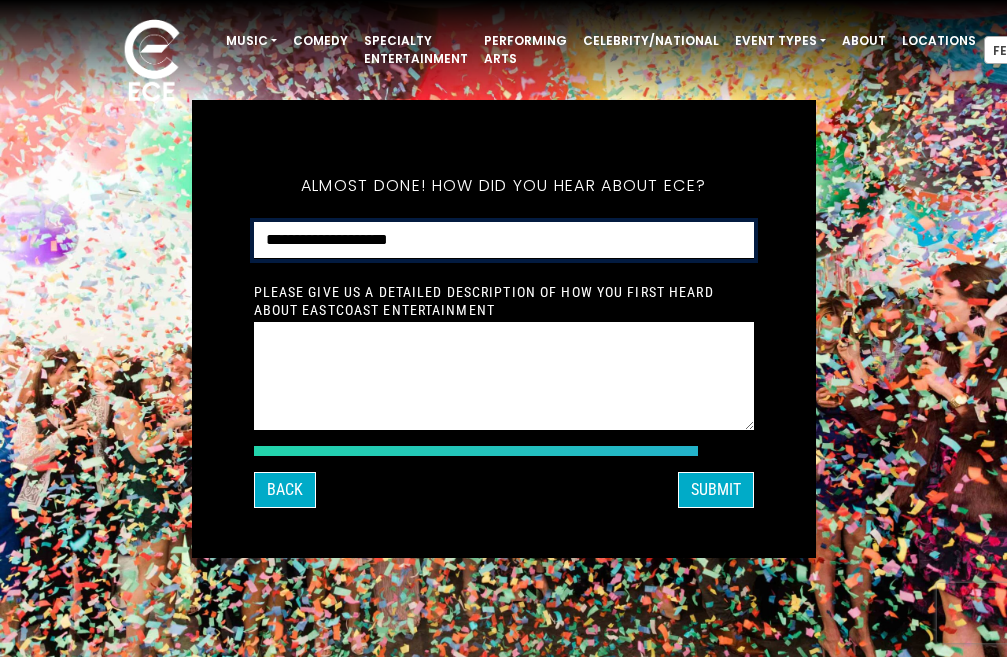click on "**********" at bounding box center [504, 240] 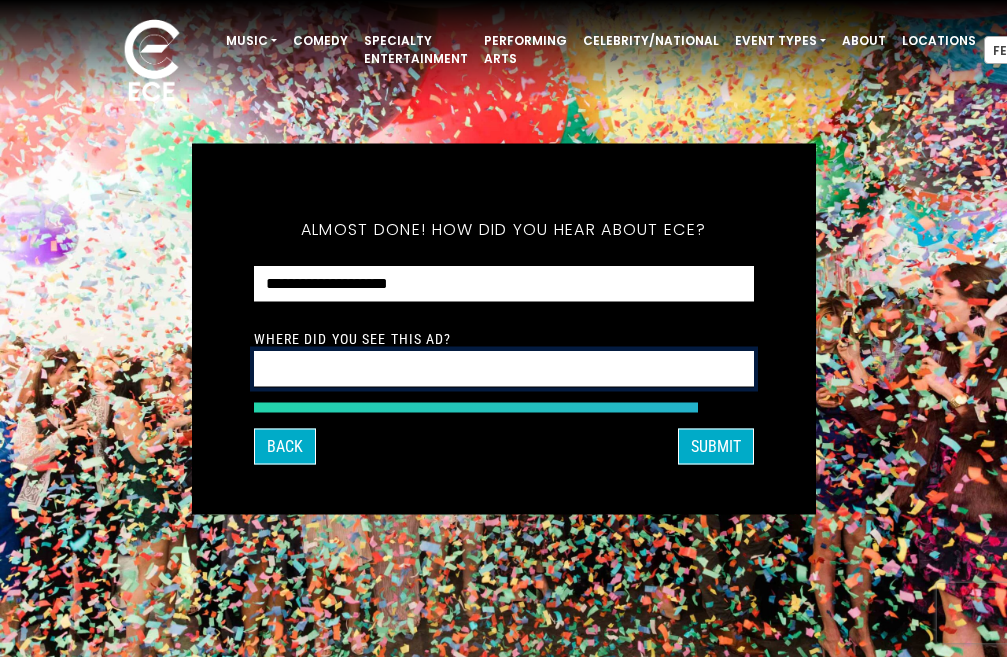 click at bounding box center (504, 368) 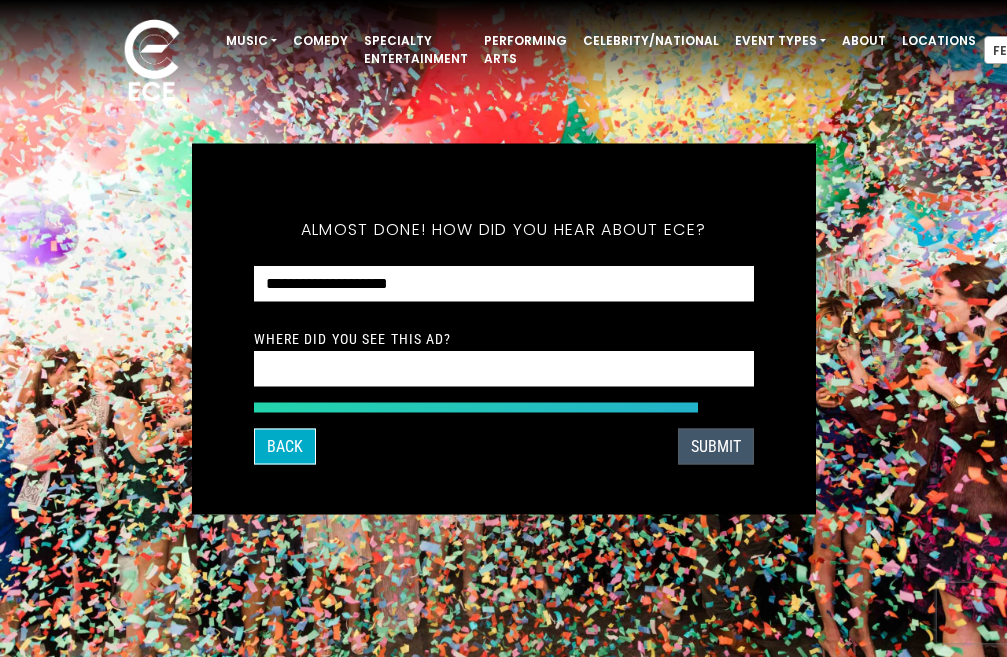 click on "SUBMIT" at bounding box center (716, 446) 